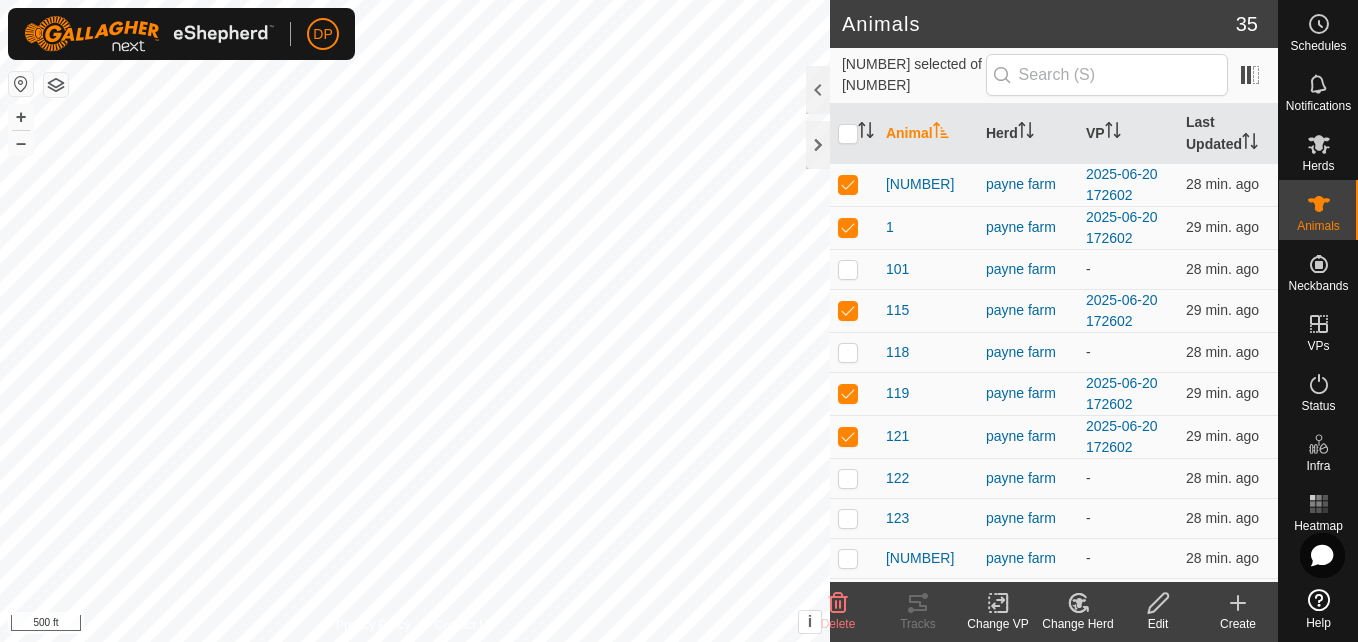scroll, scrollTop: 0, scrollLeft: 0, axis: both 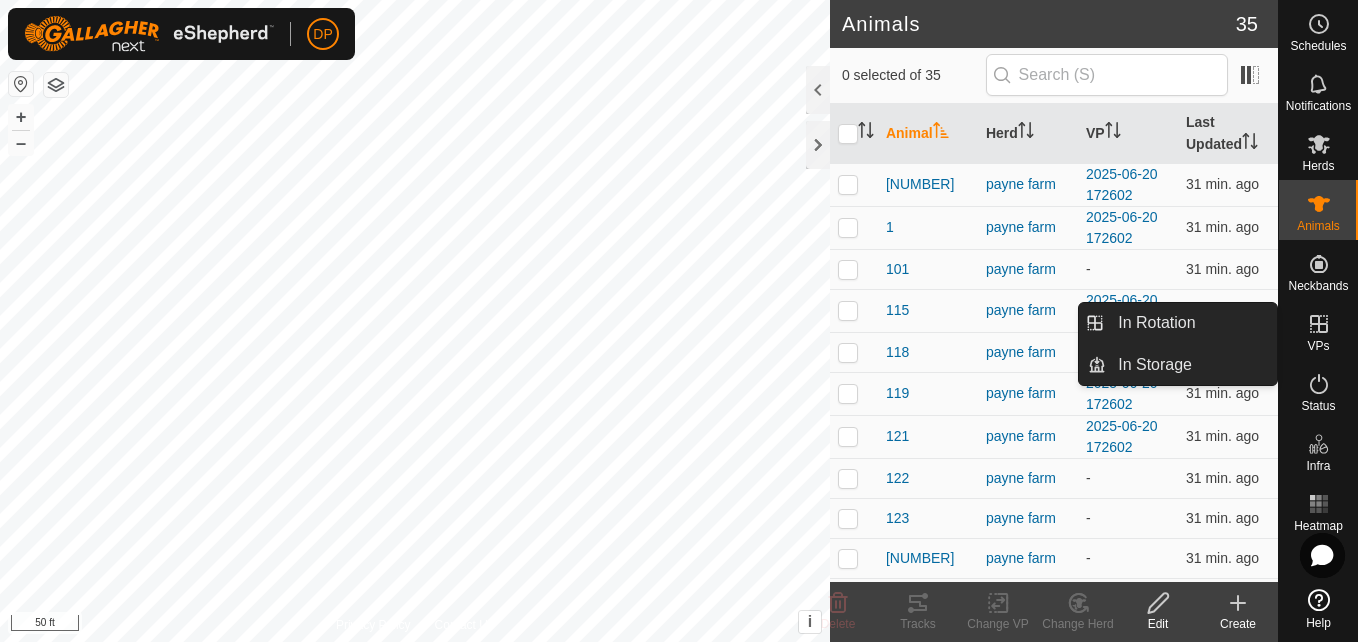 click 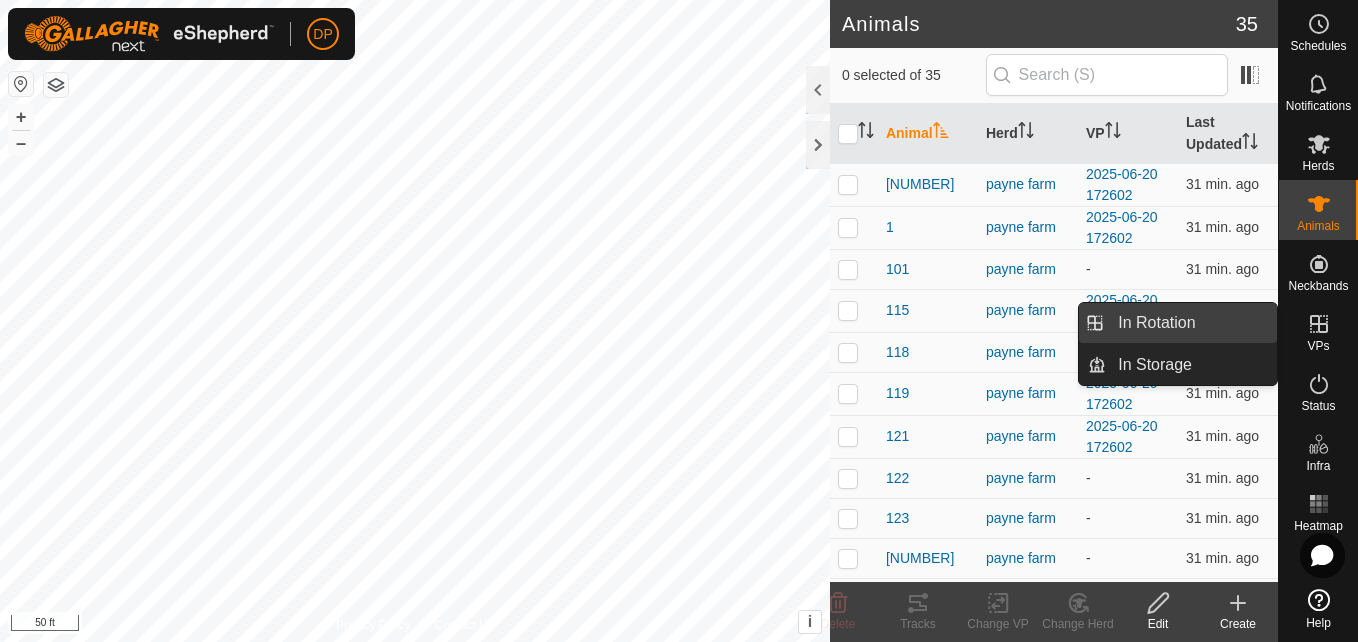 click on "In Rotation" at bounding box center (1191, 323) 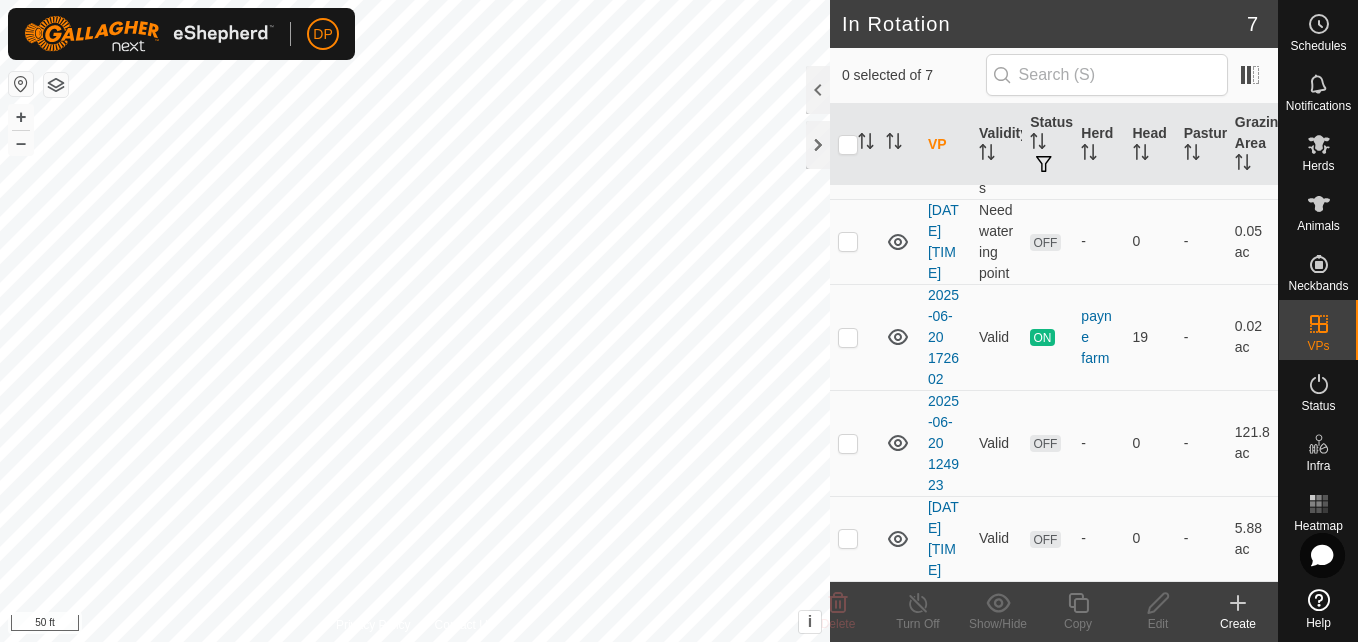 scroll, scrollTop: 449, scrollLeft: 0, axis: vertical 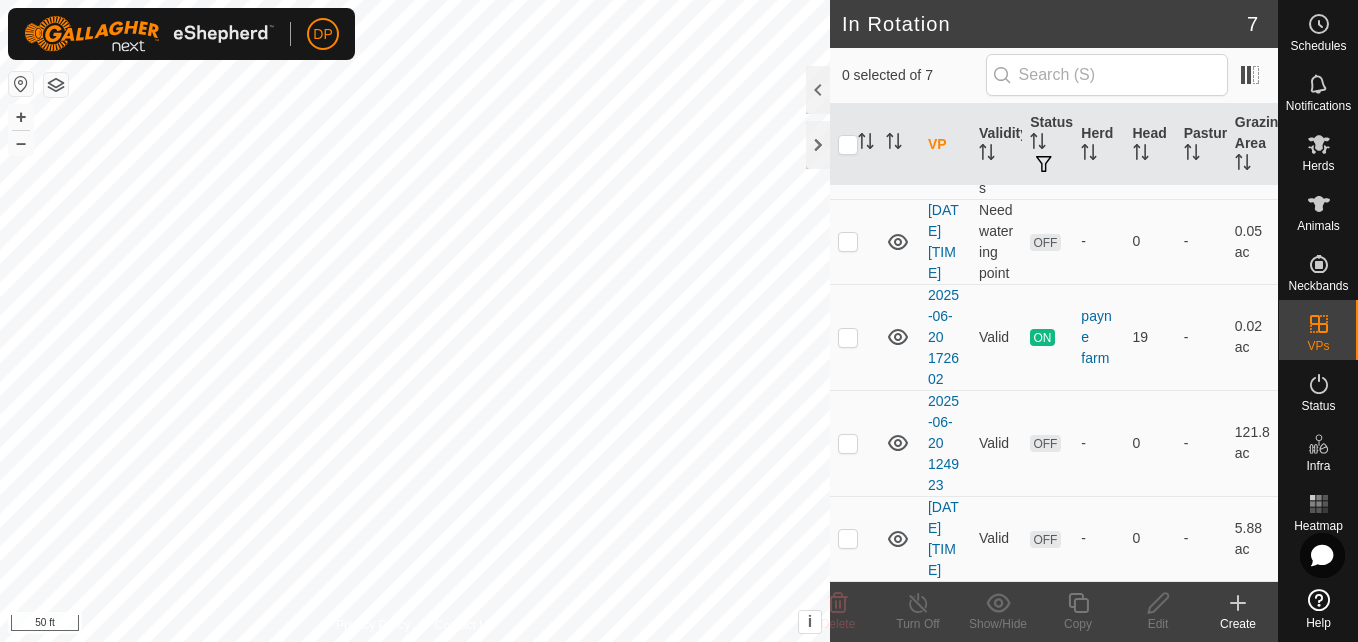 click 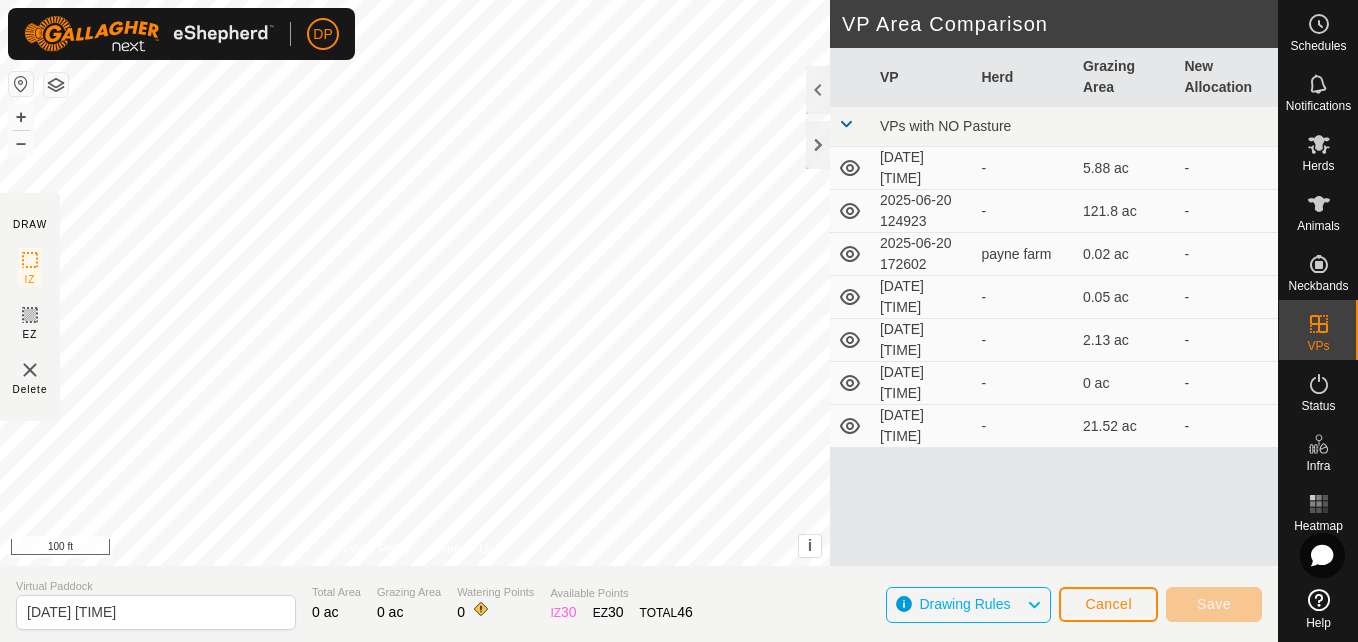 click on "DRAW IZ EZ Delete Privacy Policy Contact Us + – ⇧ i This application includes HERE Maps. © 2024 HERE. All rights reserved. 100 ft VP Area Comparison     VP   Herd   Grazing Area   New Allocation  VPs with NO Pasture  [DATE] [TIME]  -  [AREA]   -   [DATE] [TIME]  -  [AREA]   -   [DATE] [TIME]   payne farm   [AREA]   -   [DATE] [TIME]  -  [AREA]   -   [DATE] [TIME]  -  [AREA]   -   [DATE] [TIME]  -  [AREA]   -   [DATE] [TIME]  -  [AREA]   -" 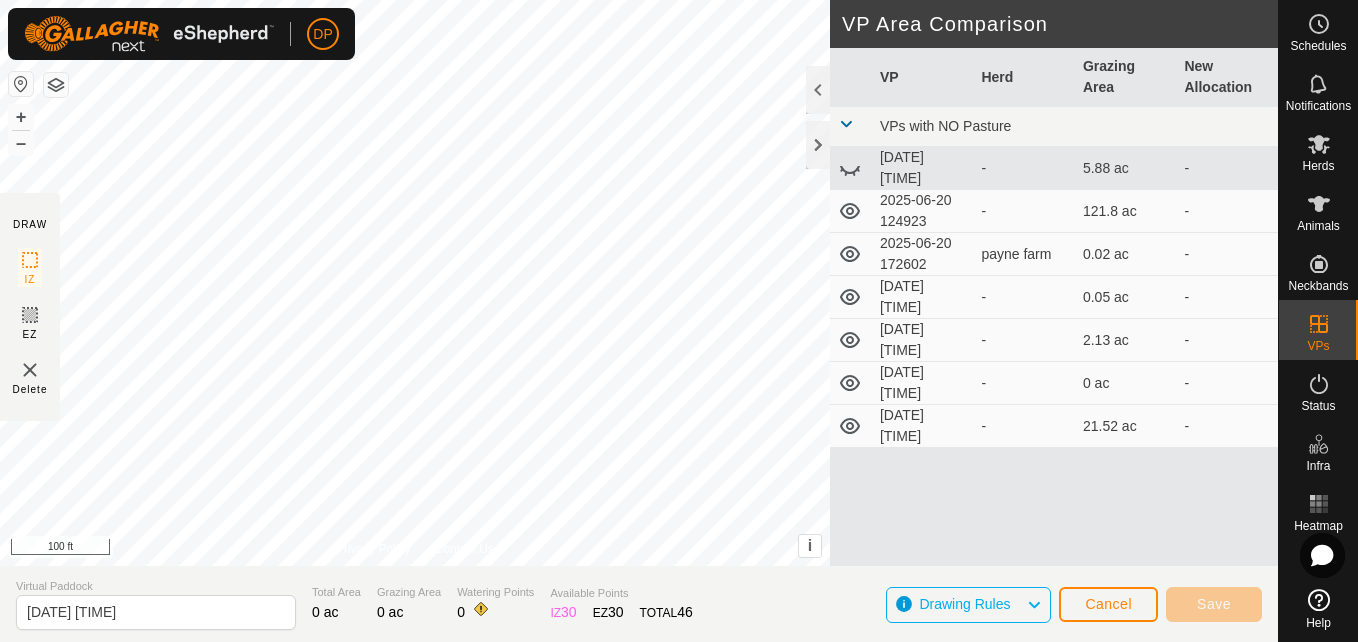 click 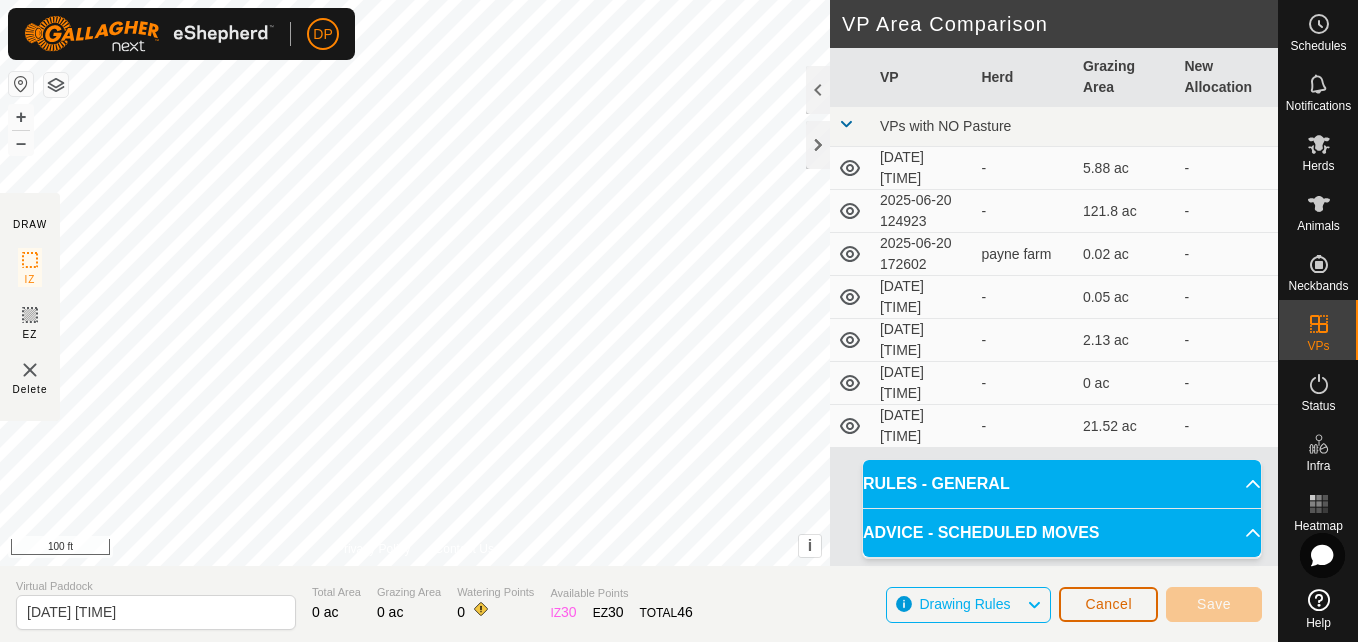 click on "Cancel" 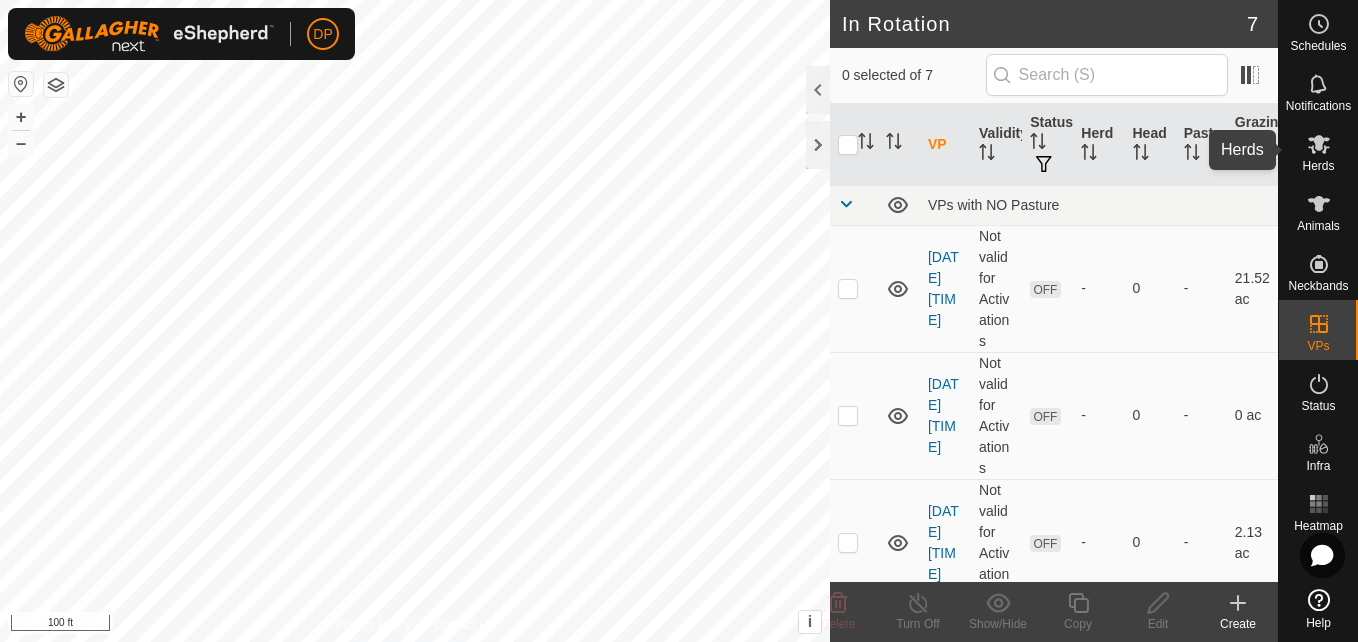 click 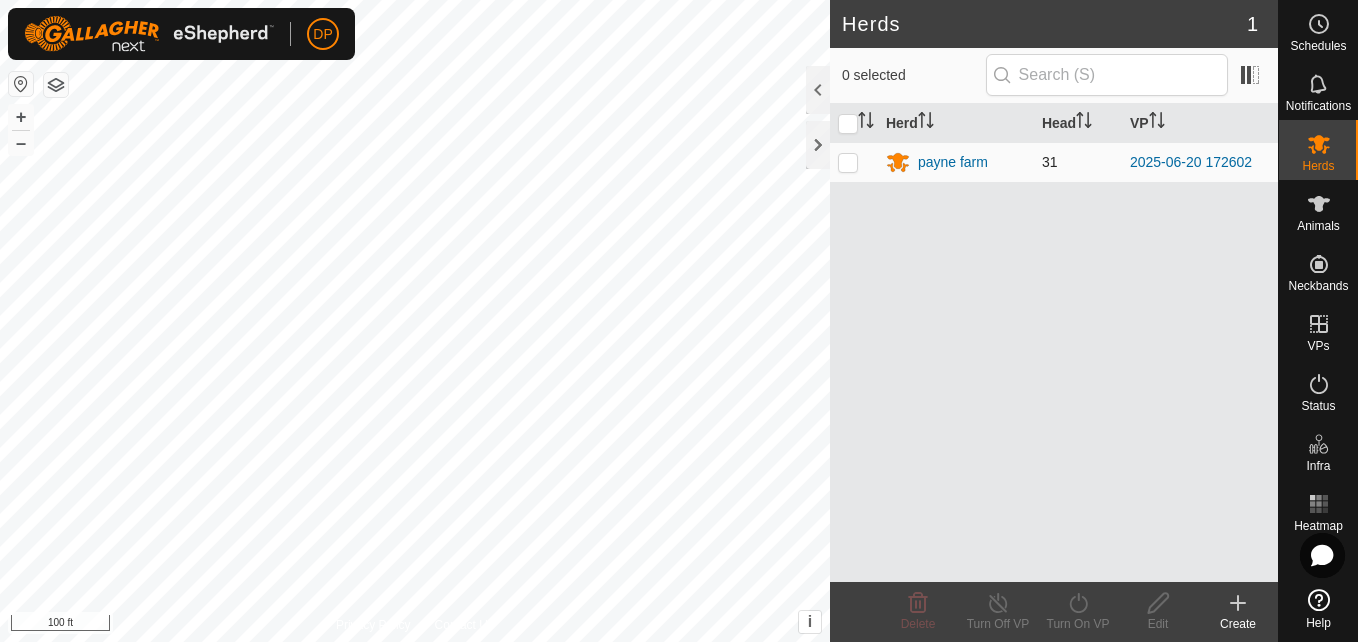 click at bounding box center (848, 162) 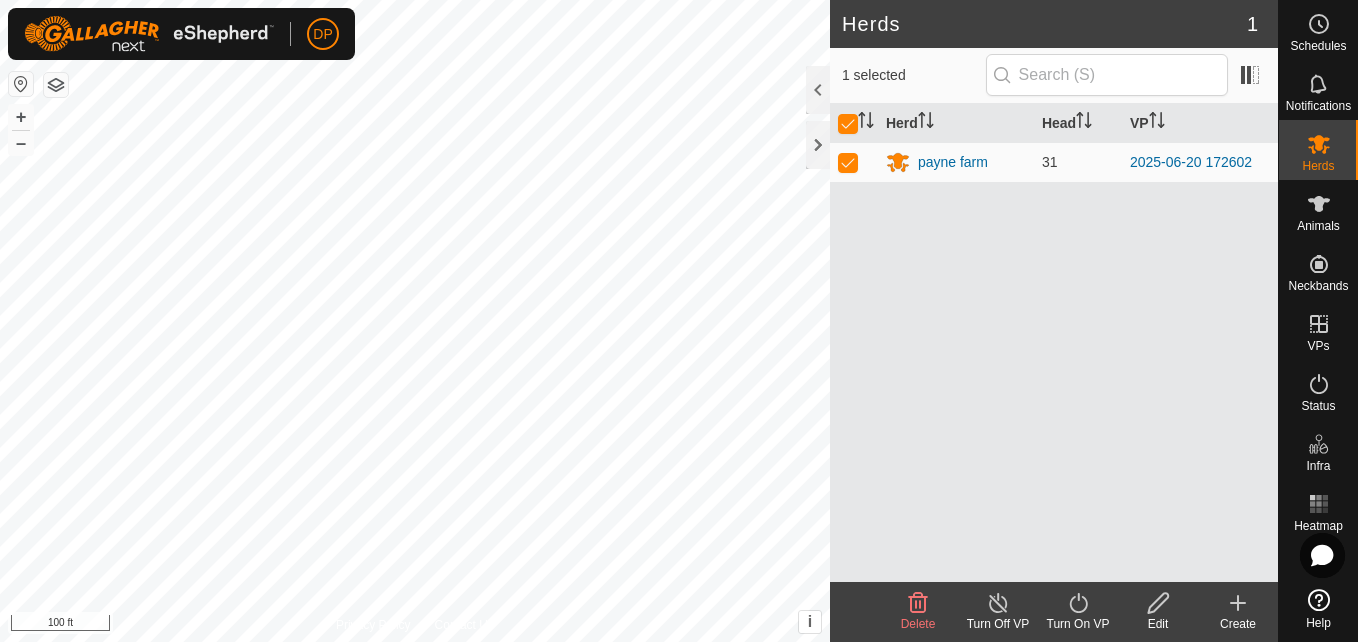 click 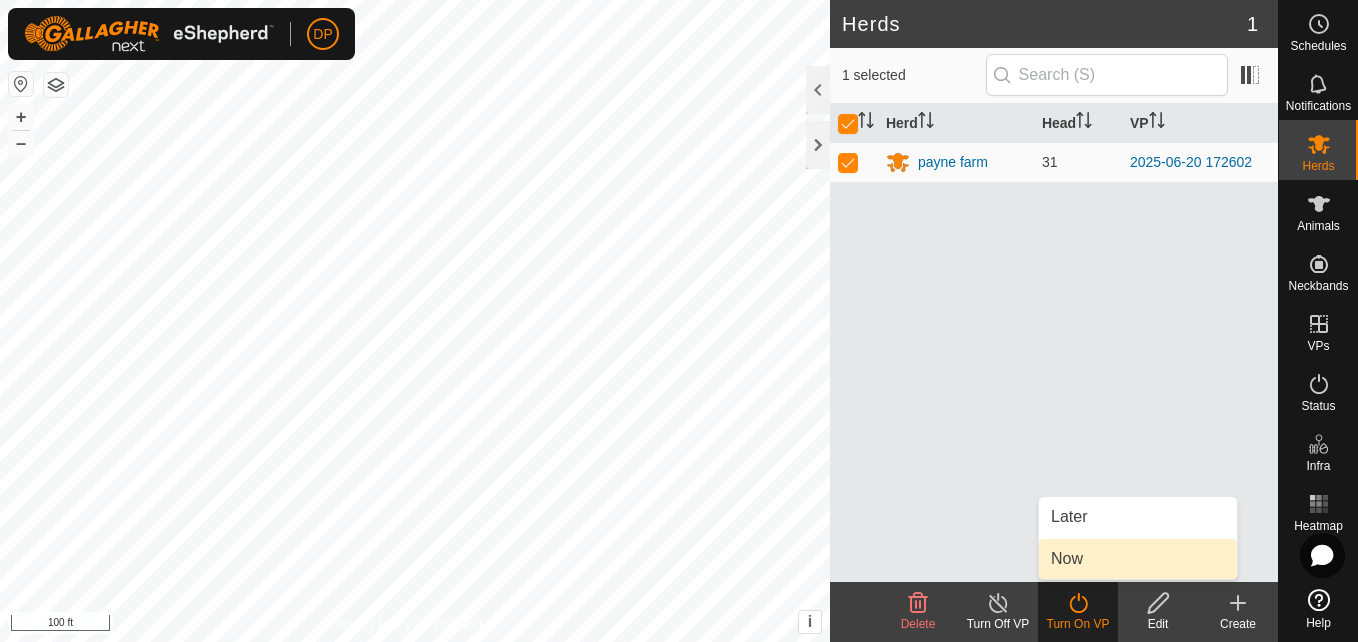click on "Now" at bounding box center (1138, 559) 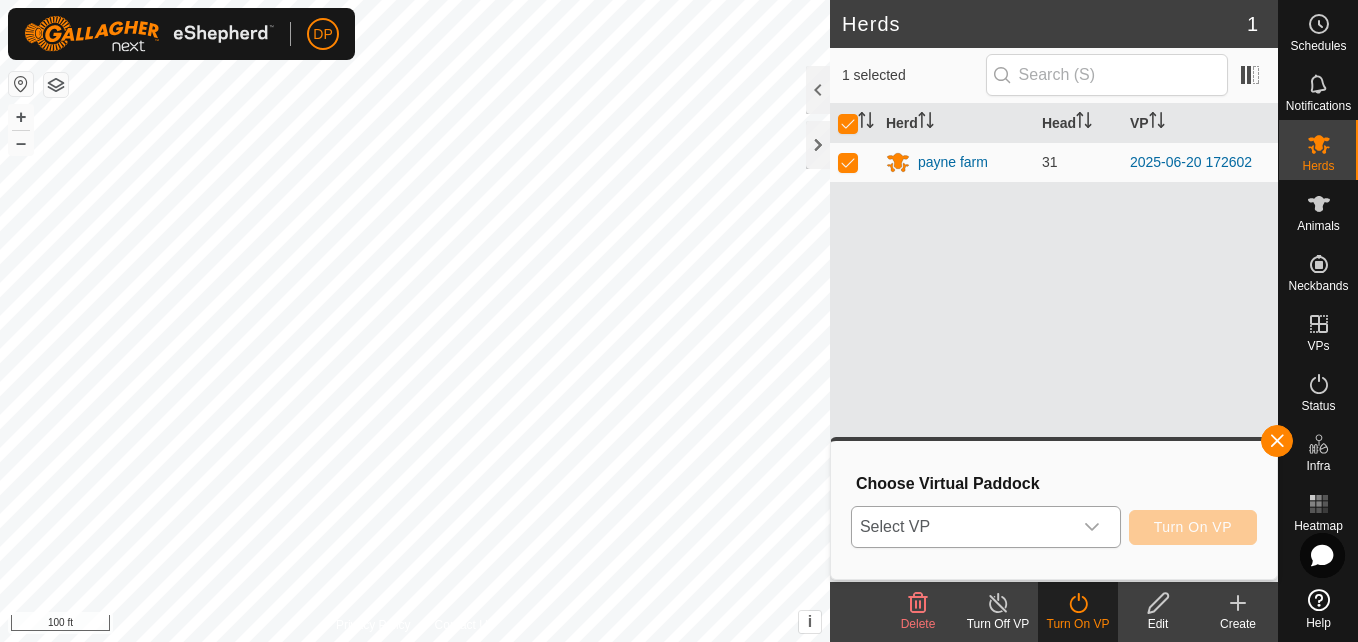 click 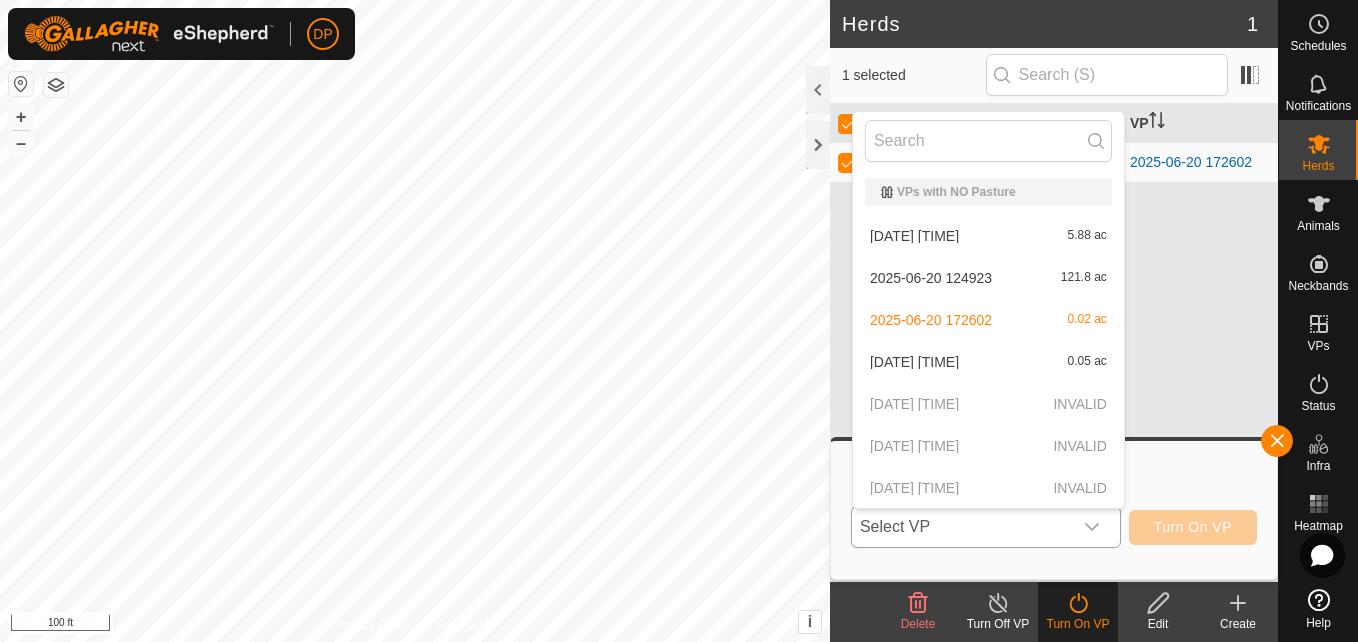 click on "[DATE] [TIME] [AREA]" at bounding box center (988, 236) 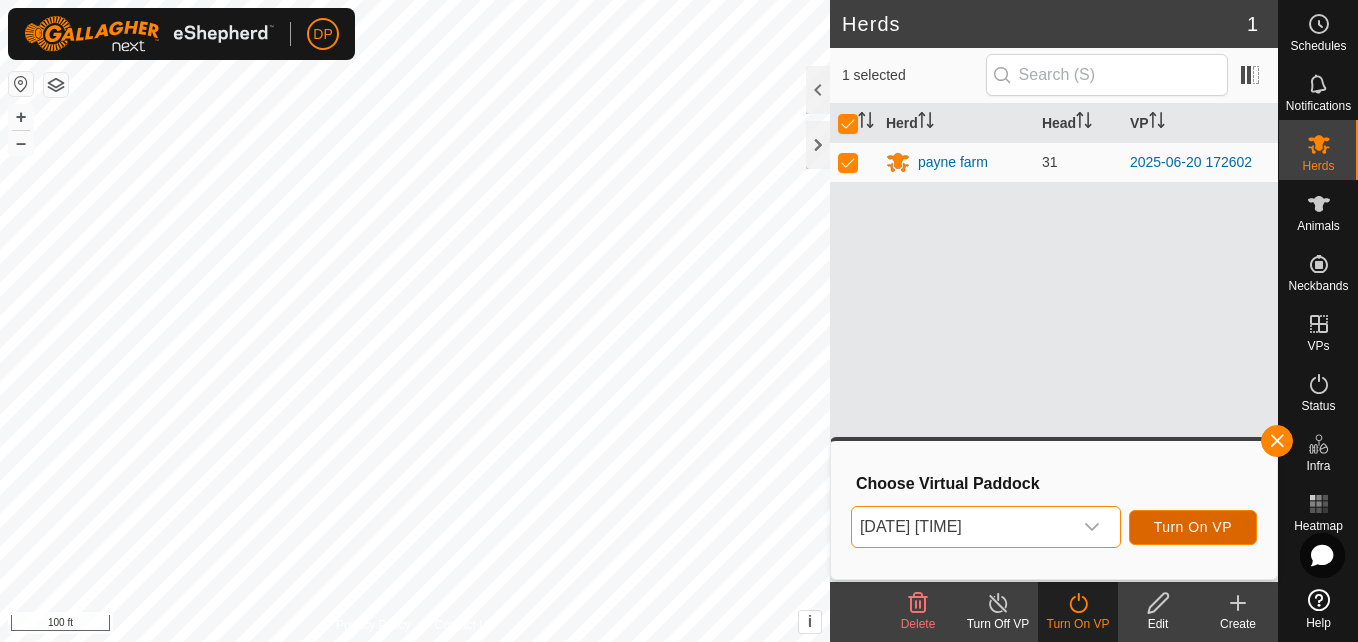 click on "Turn On VP" at bounding box center (1193, 527) 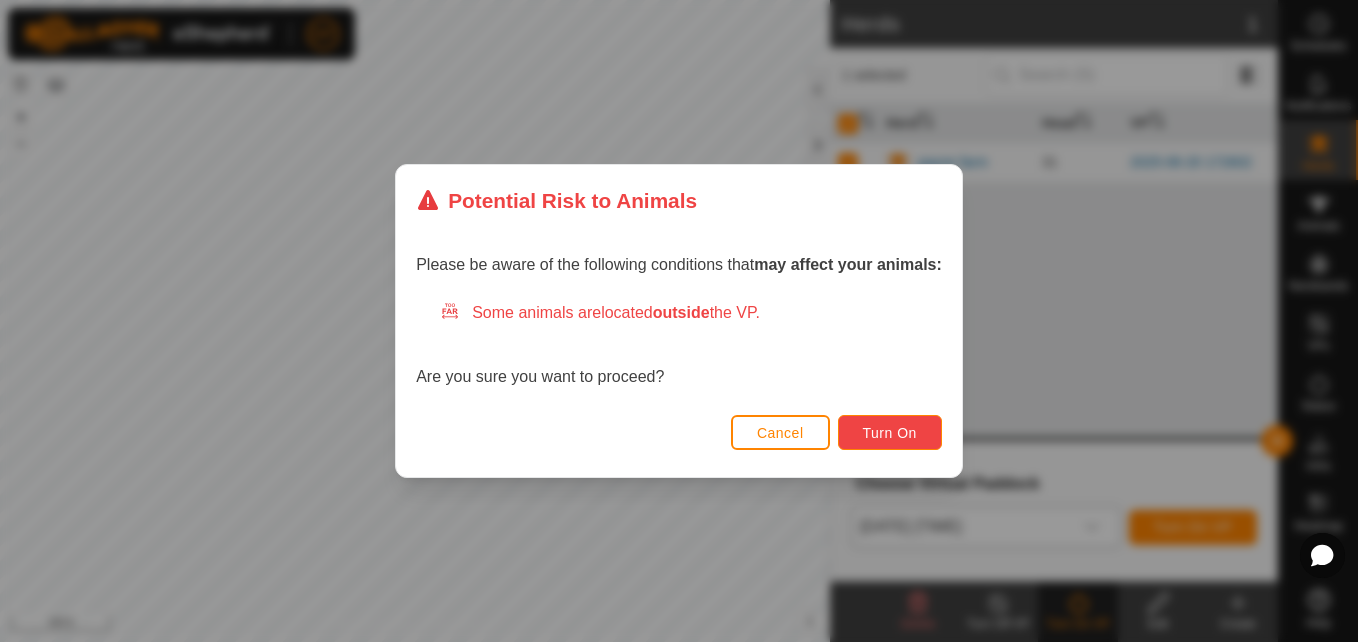 click on "Turn On" at bounding box center [890, 433] 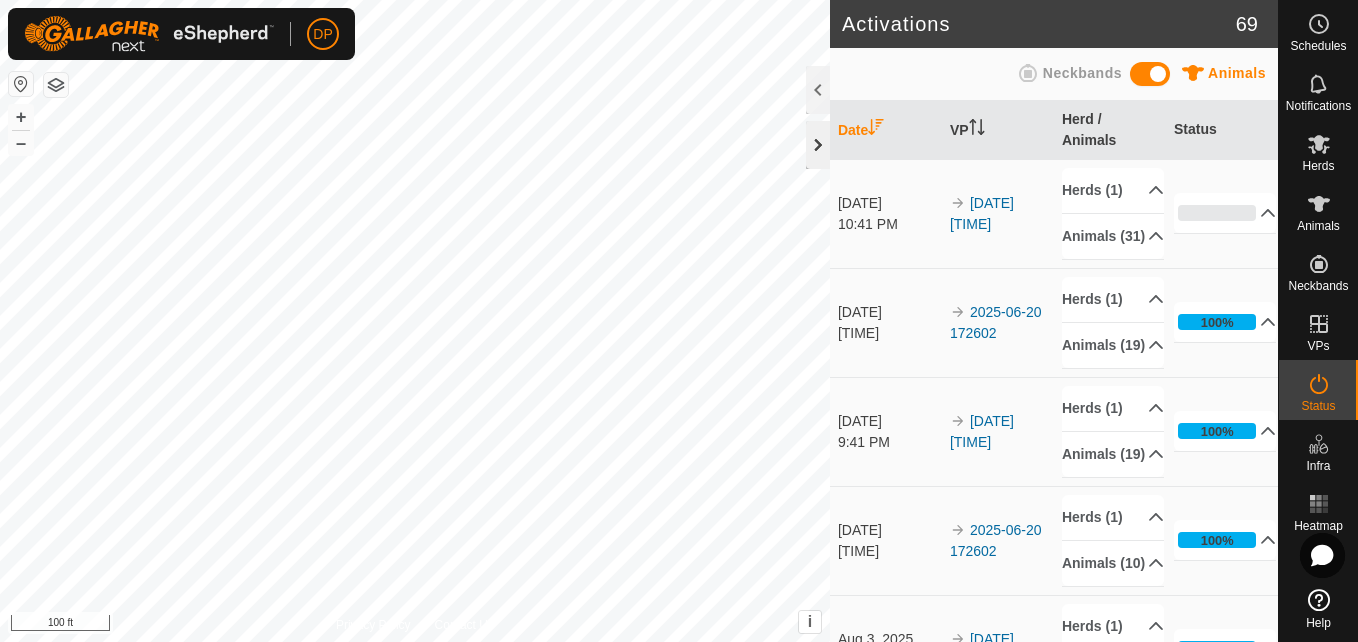 click 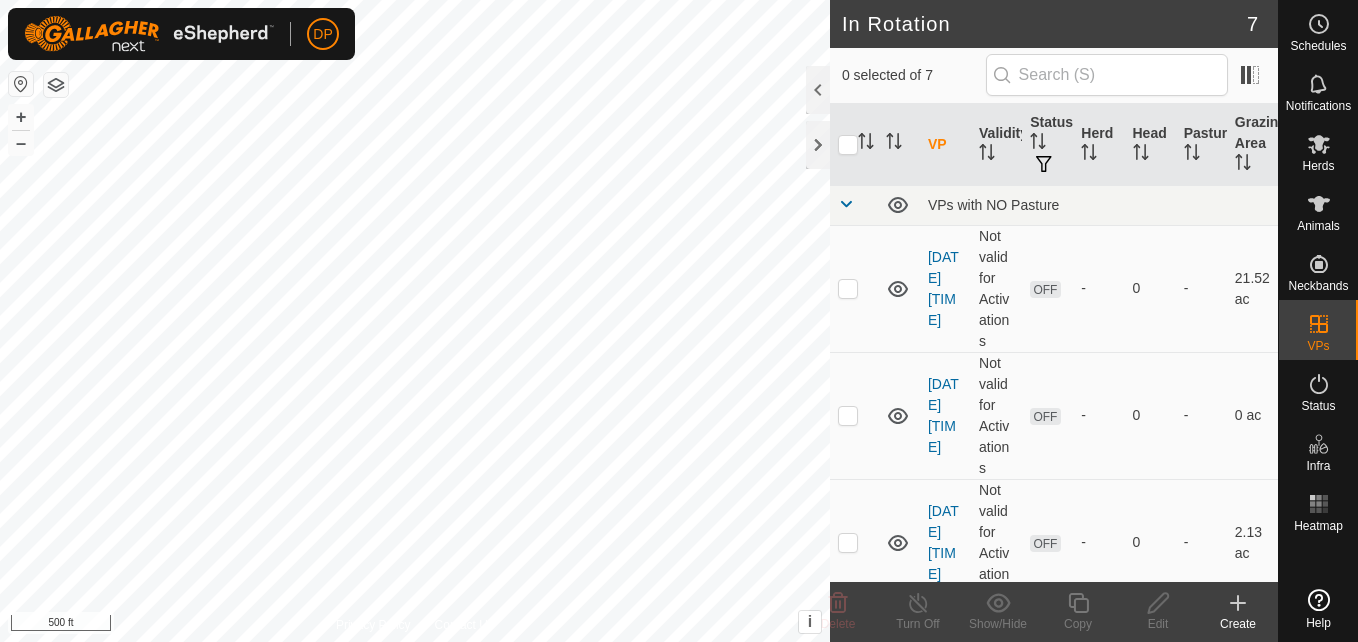 scroll, scrollTop: 0, scrollLeft: 0, axis: both 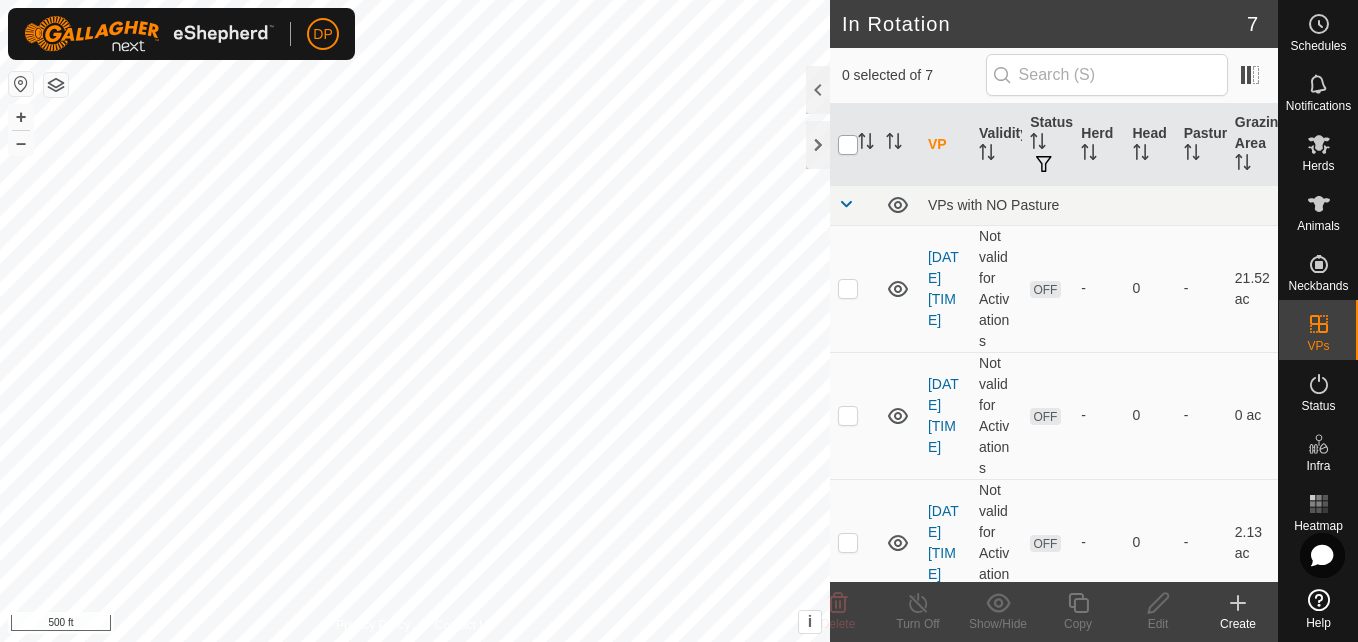 click at bounding box center [848, 145] 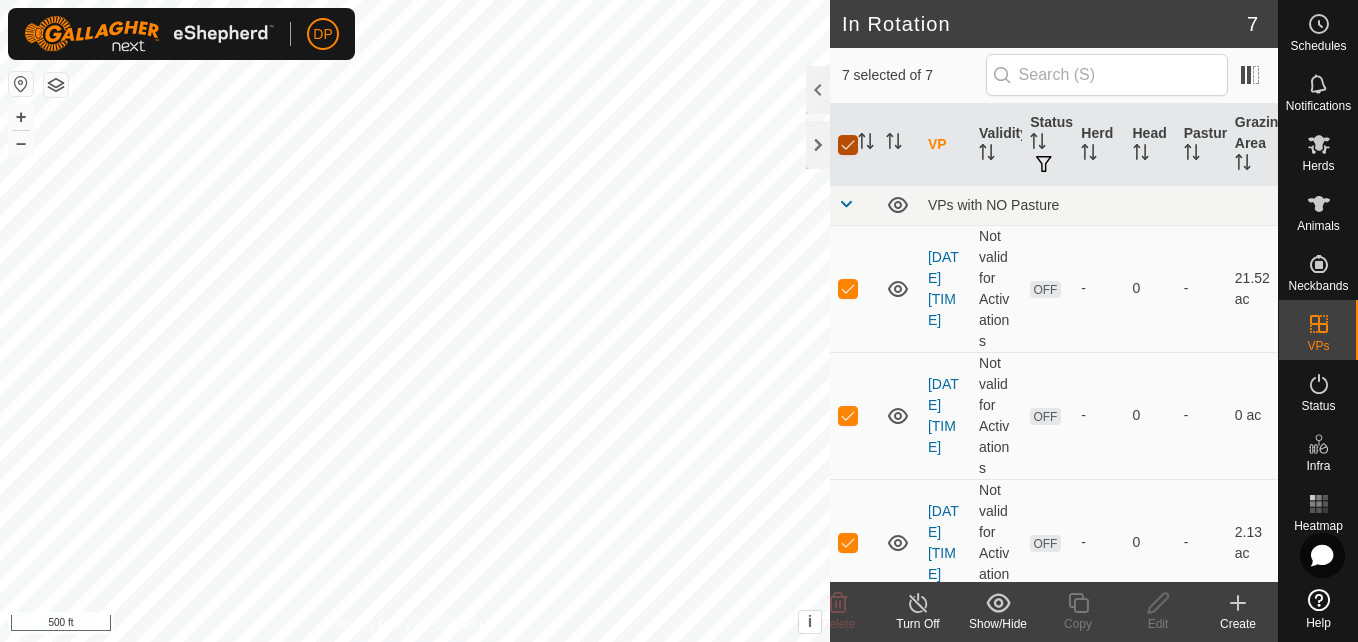 click at bounding box center [848, 145] 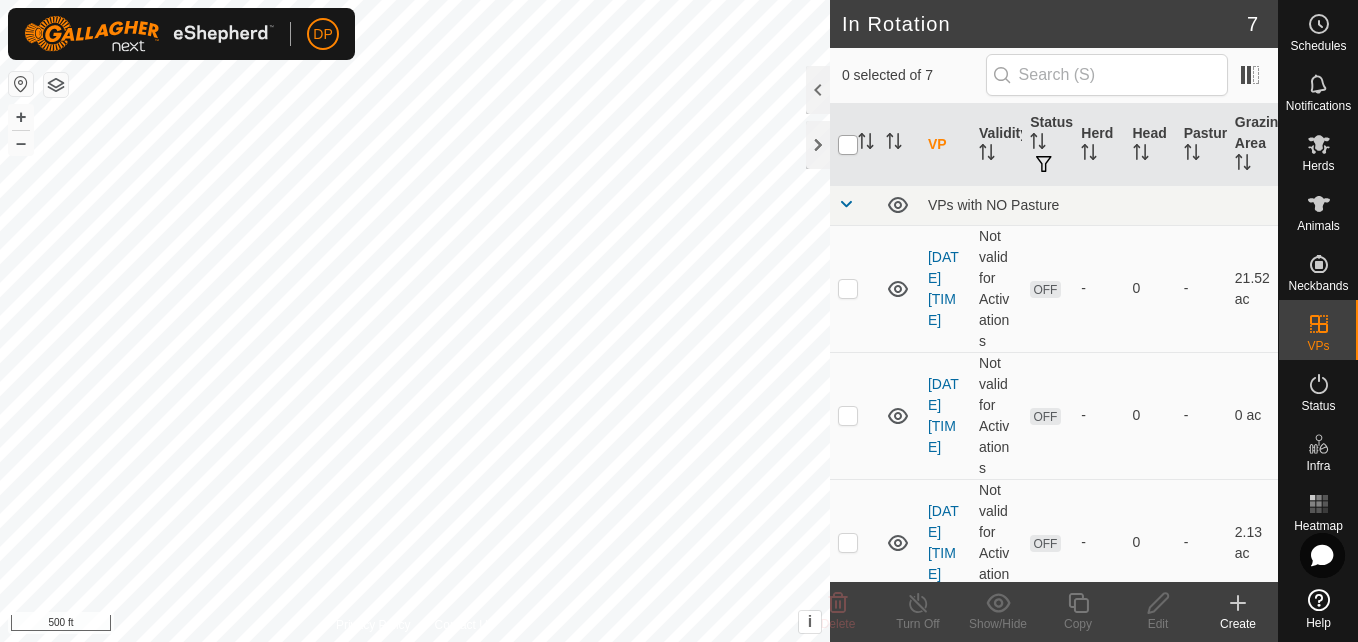 click at bounding box center [848, 145] 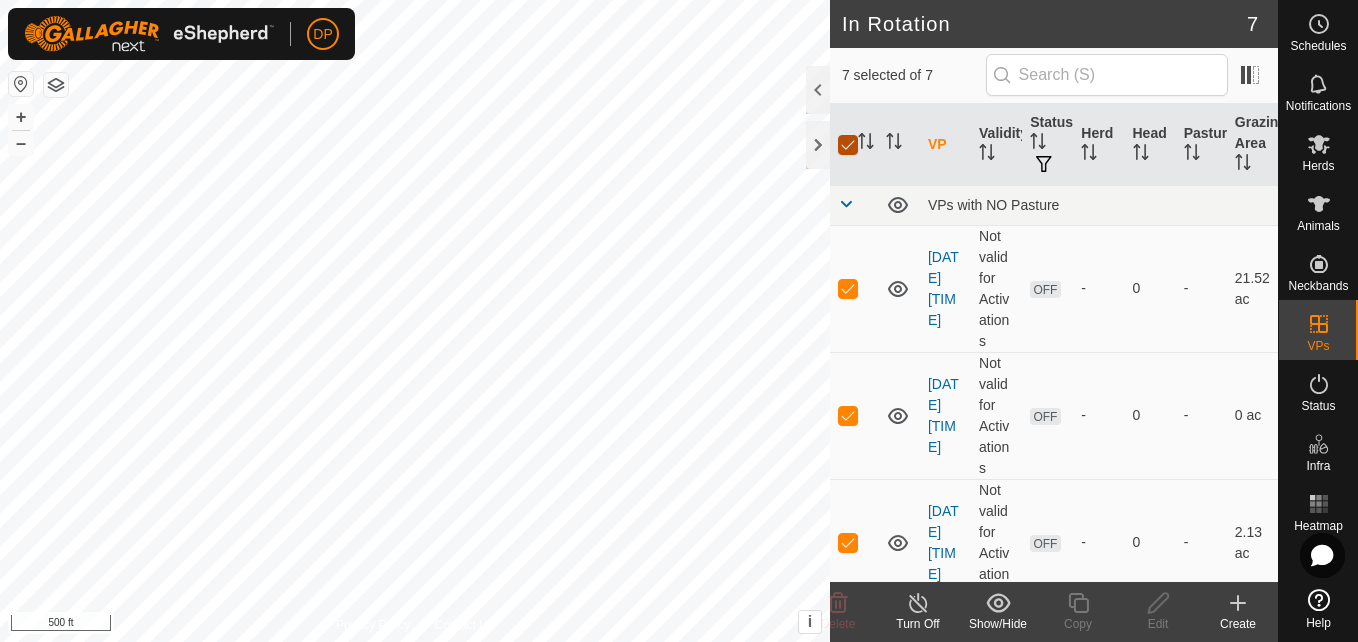 click at bounding box center (848, 145) 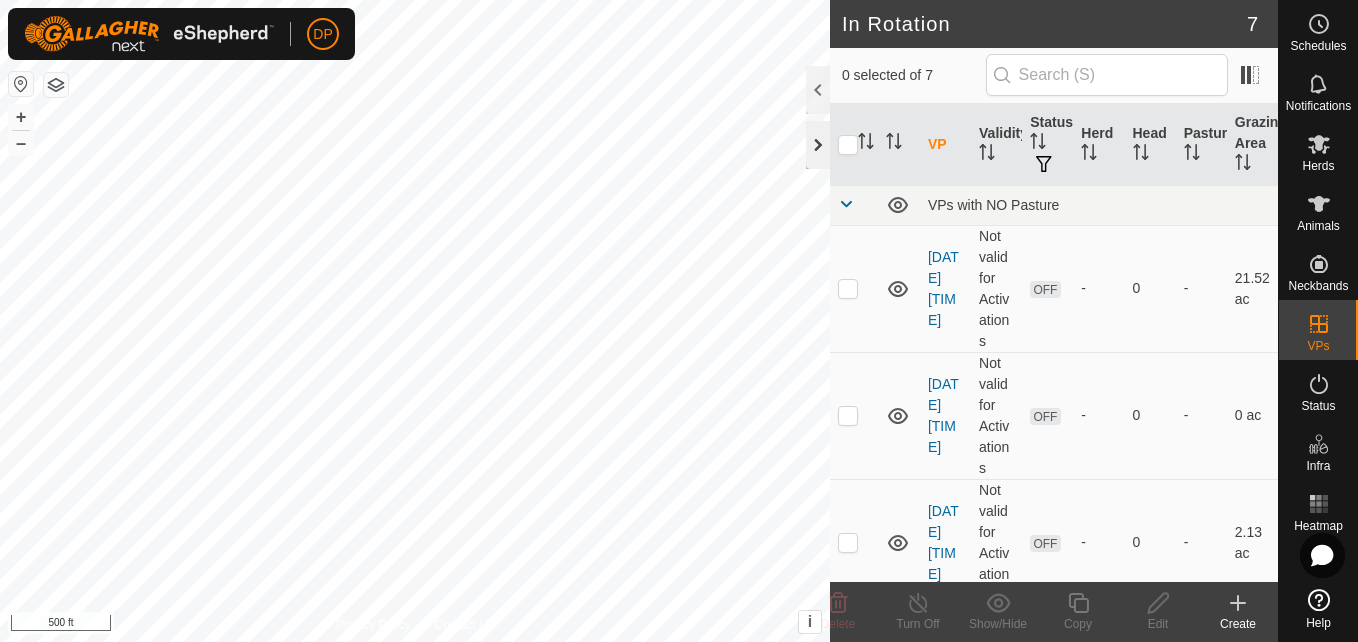 click 